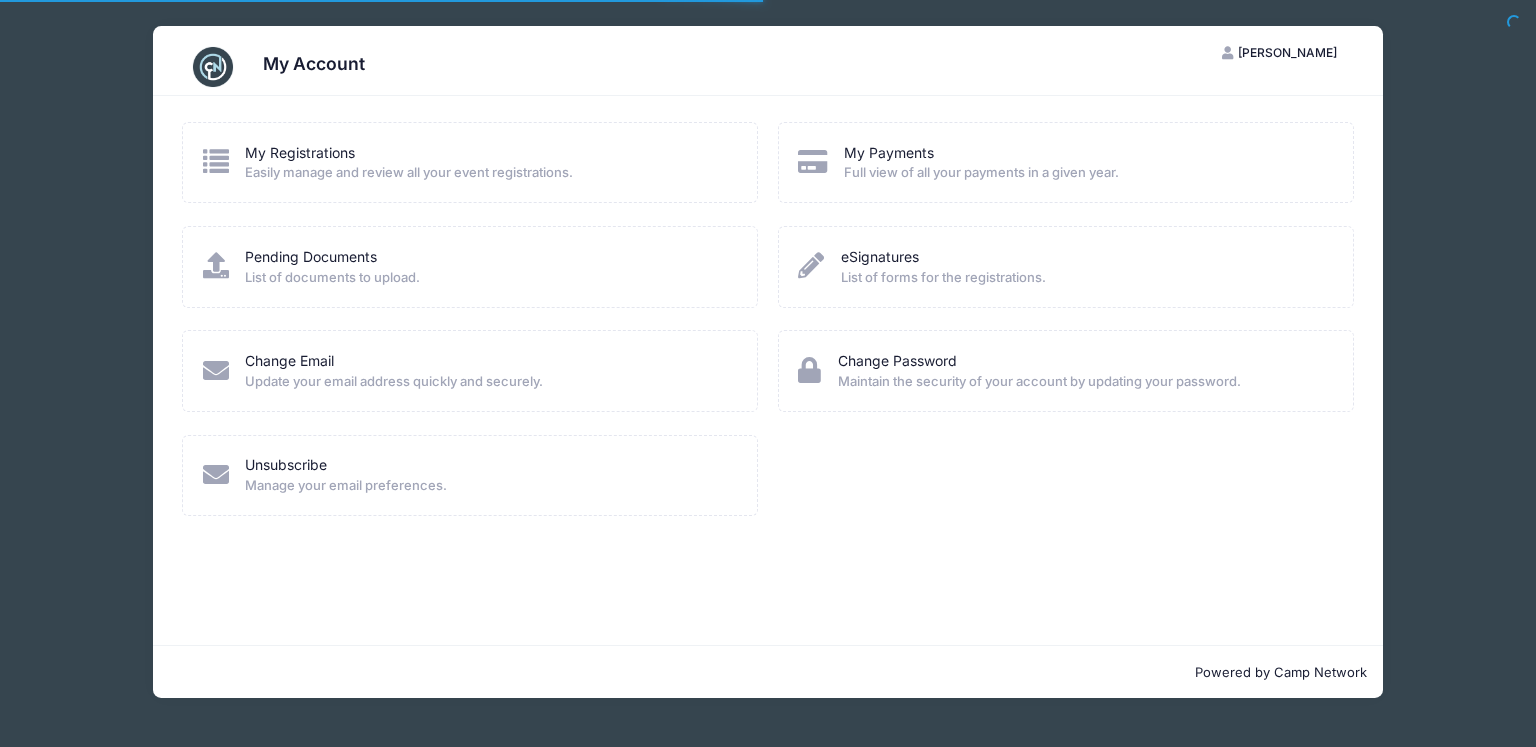 scroll, scrollTop: 0, scrollLeft: 0, axis: both 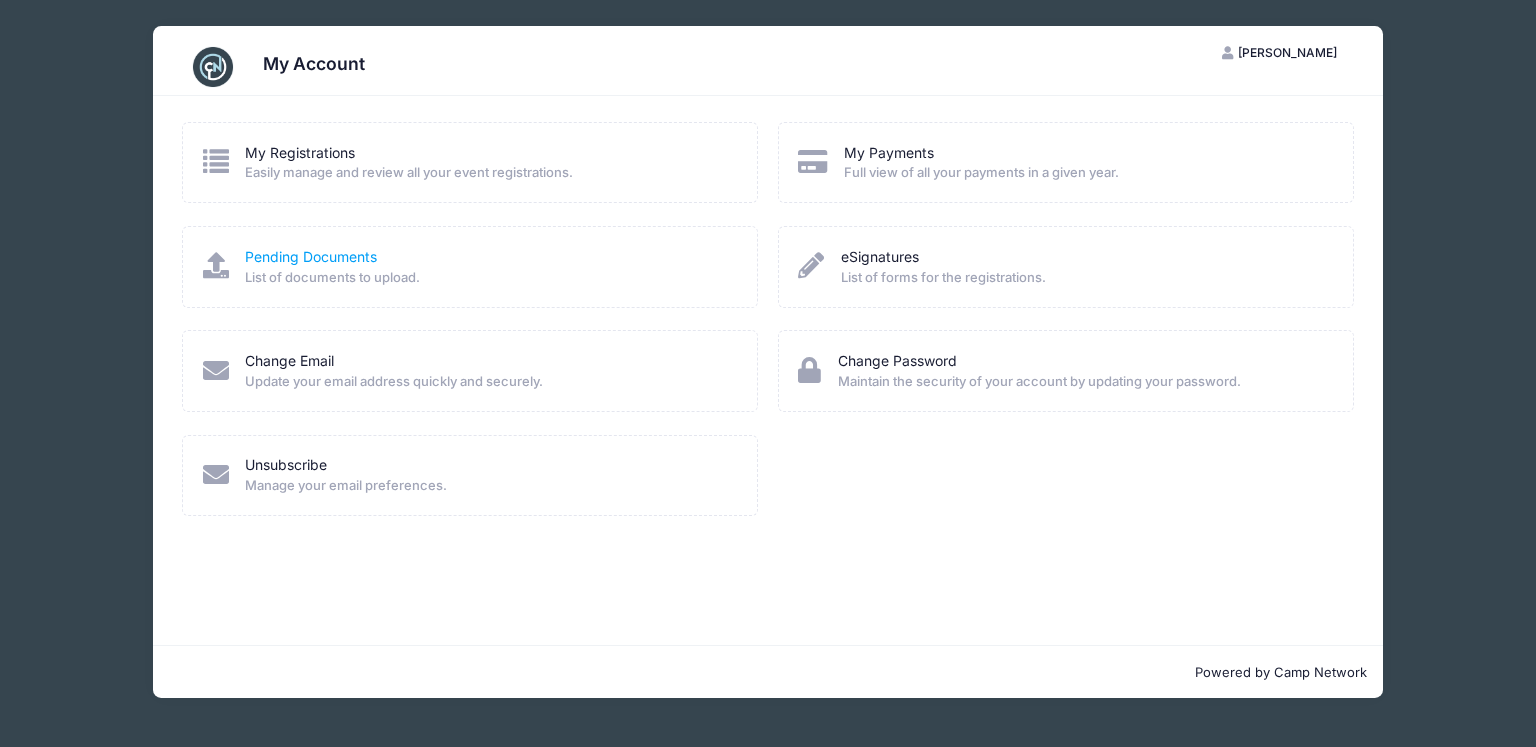 click on "Pending Documents" at bounding box center [311, 256] 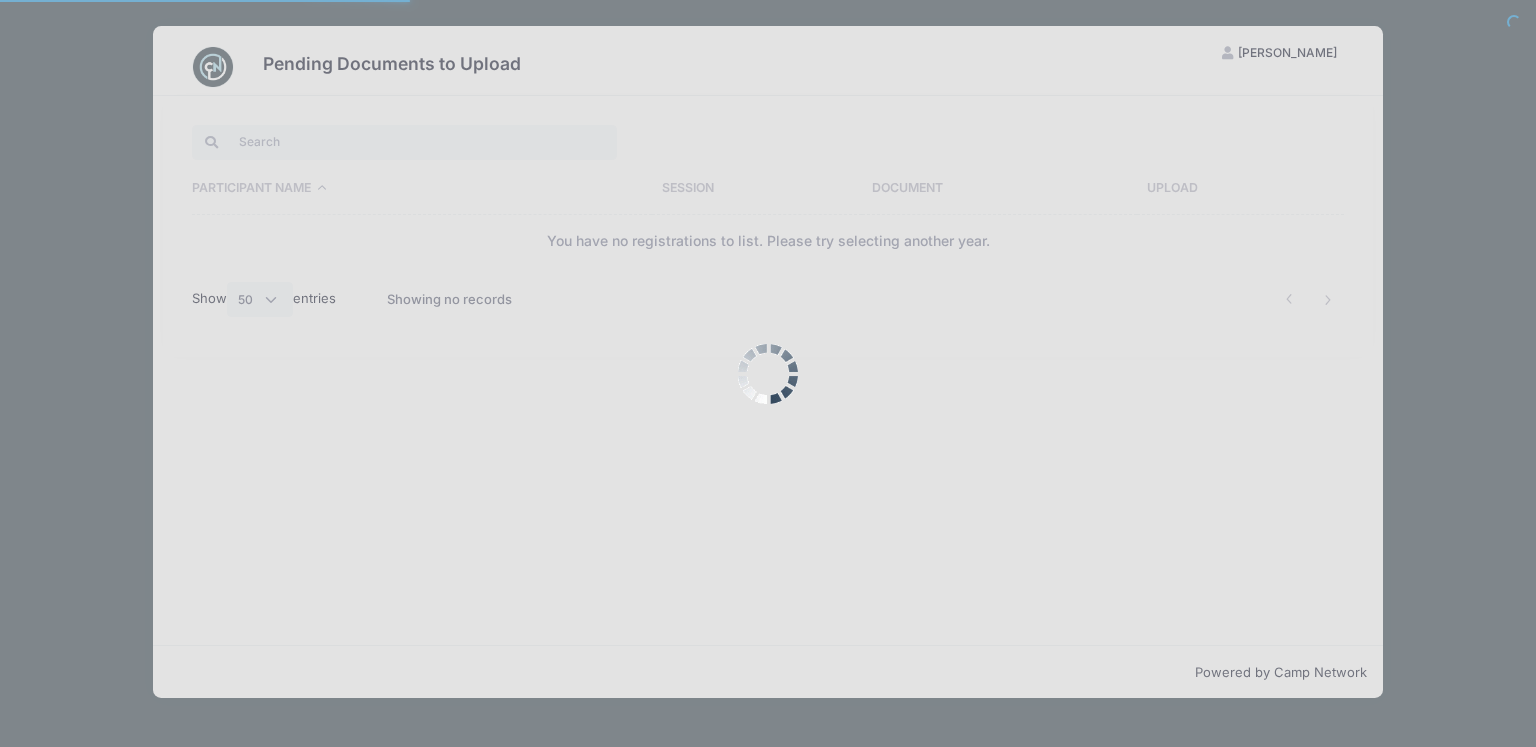select on "50" 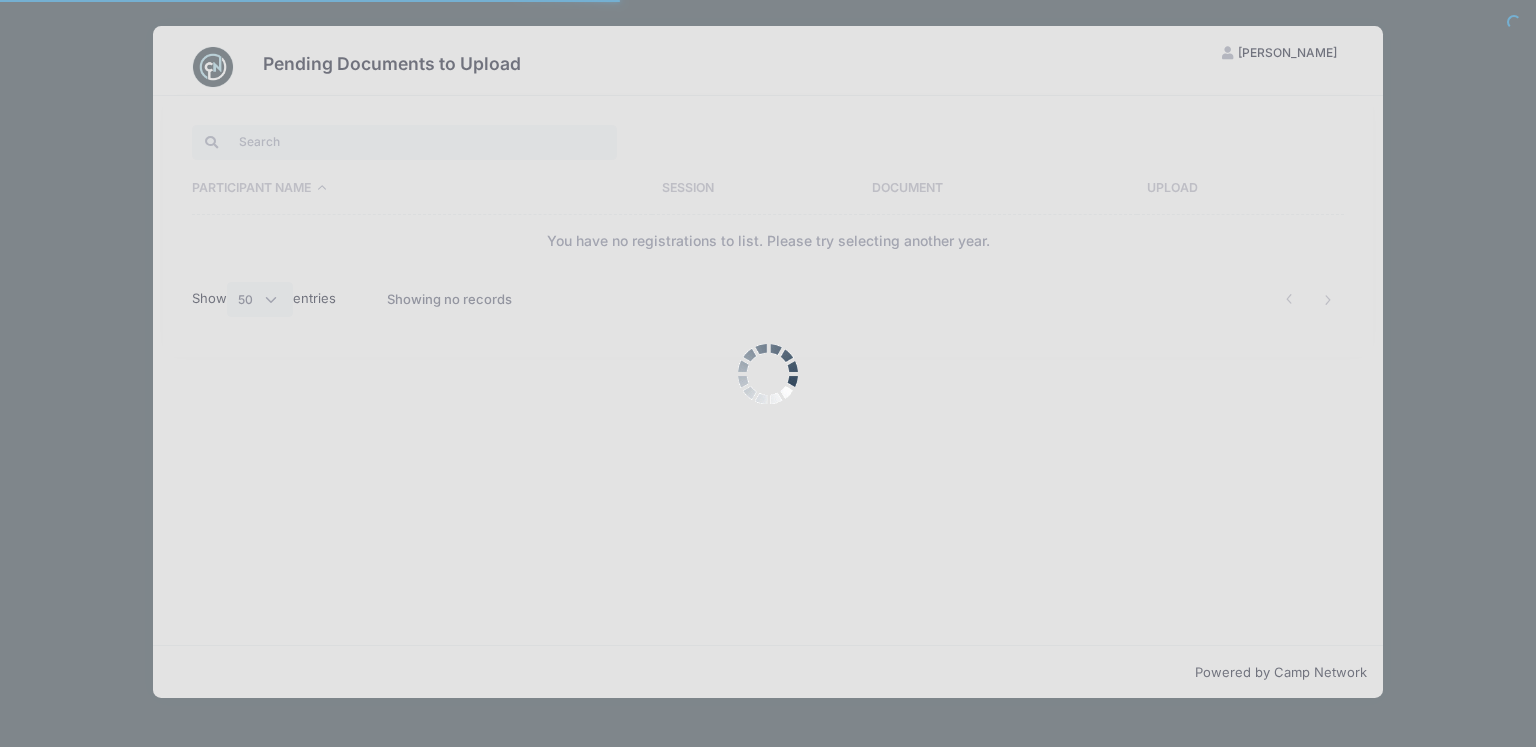 scroll, scrollTop: 0, scrollLeft: 0, axis: both 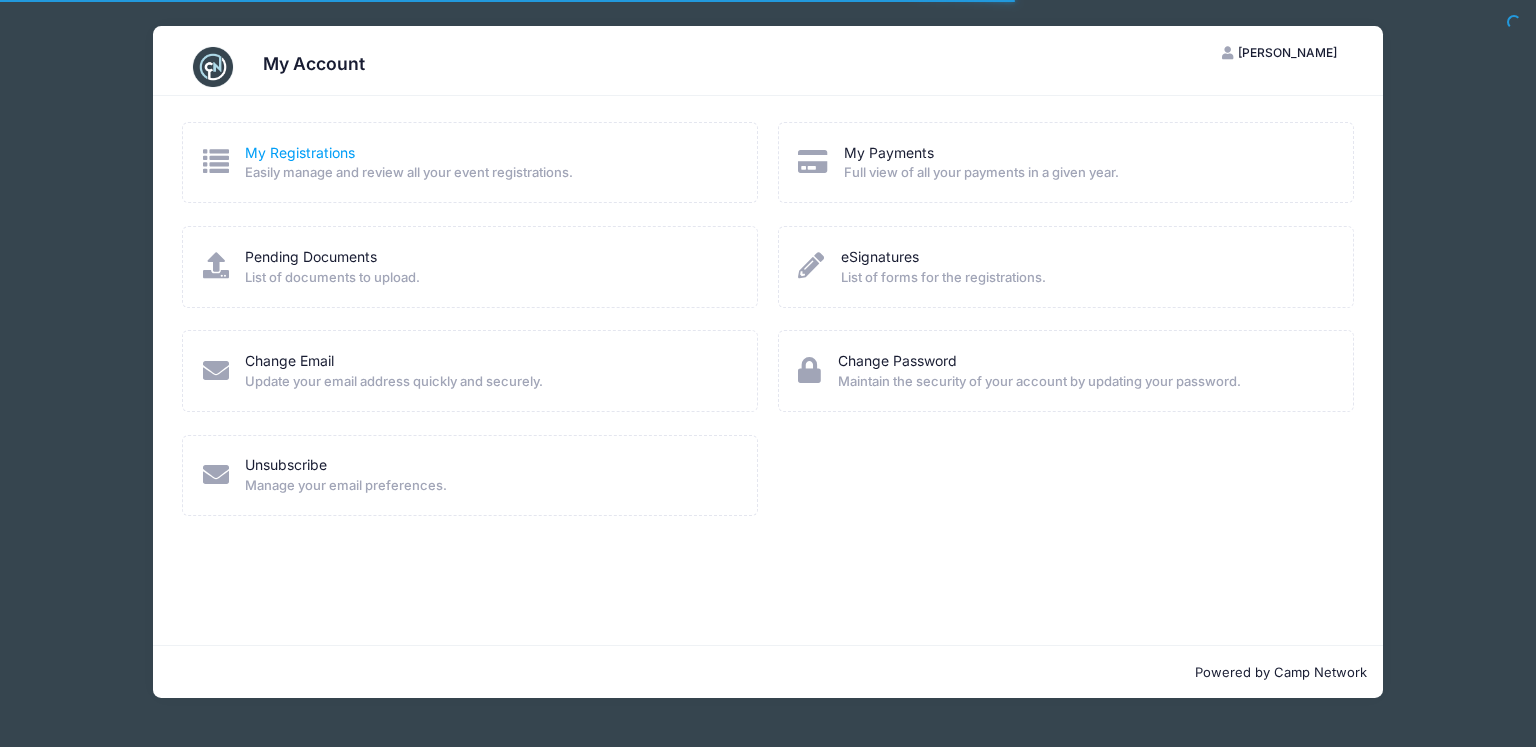 click on "My Registrations" at bounding box center [300, 152] 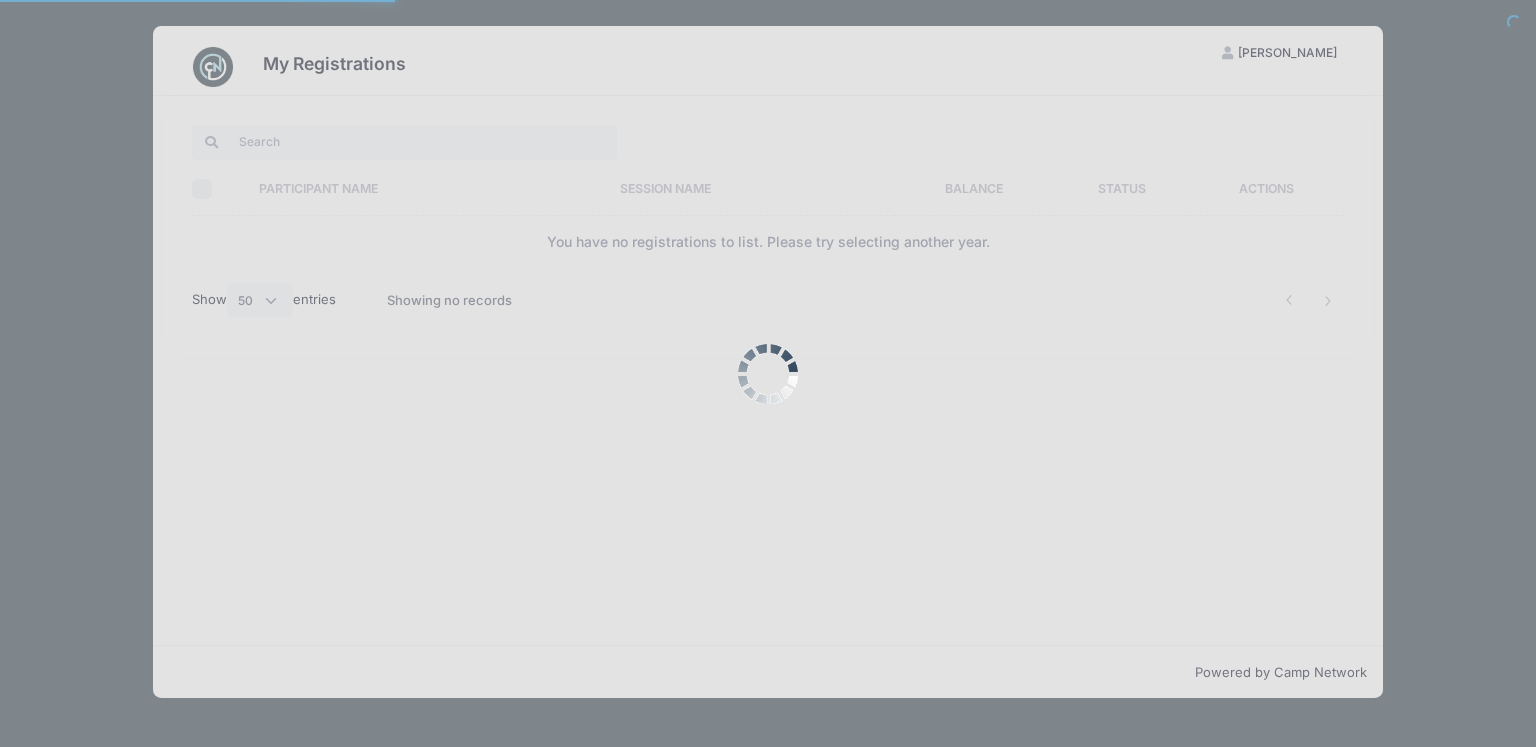 select on "50" 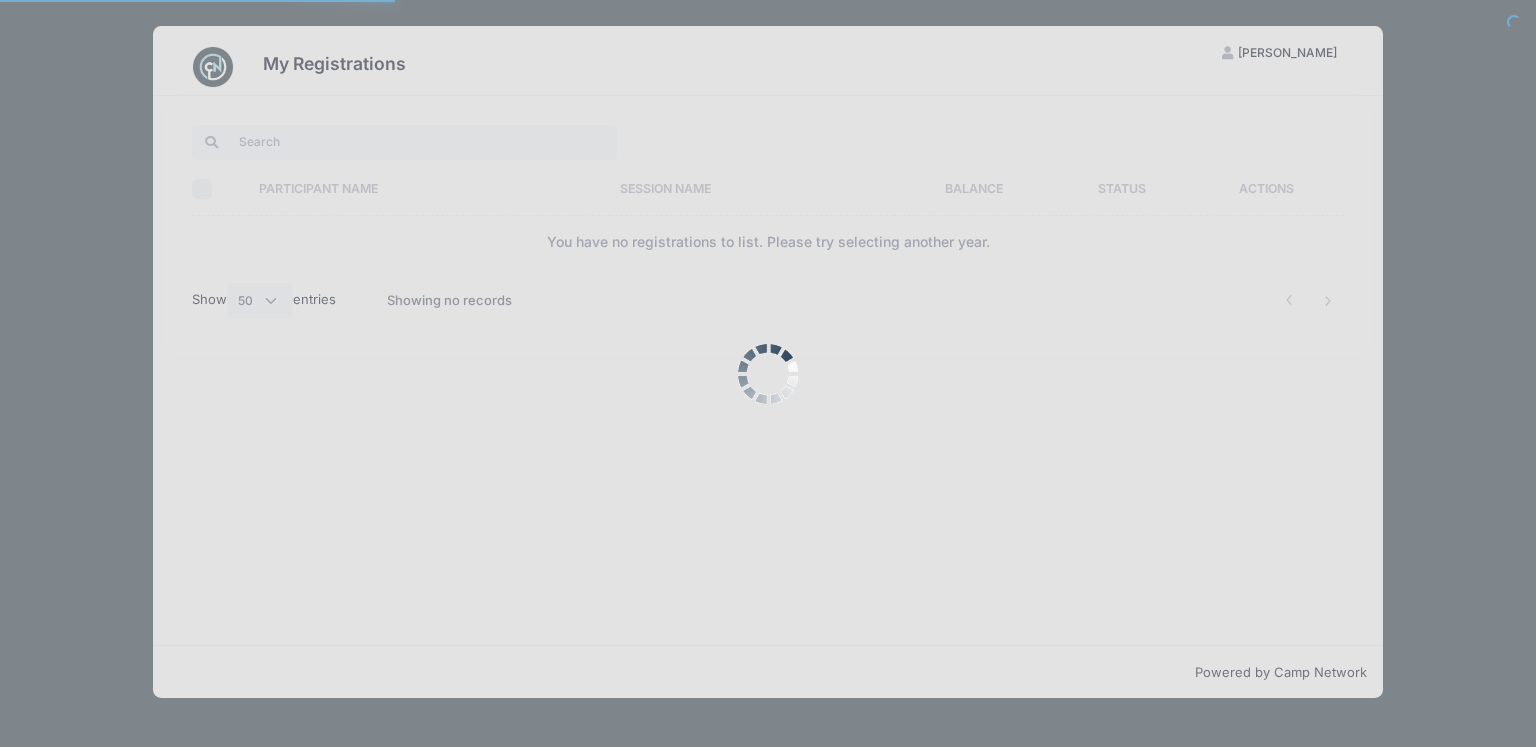 scroll, scrollTop: 0, scrollLeft: 0, axis: both 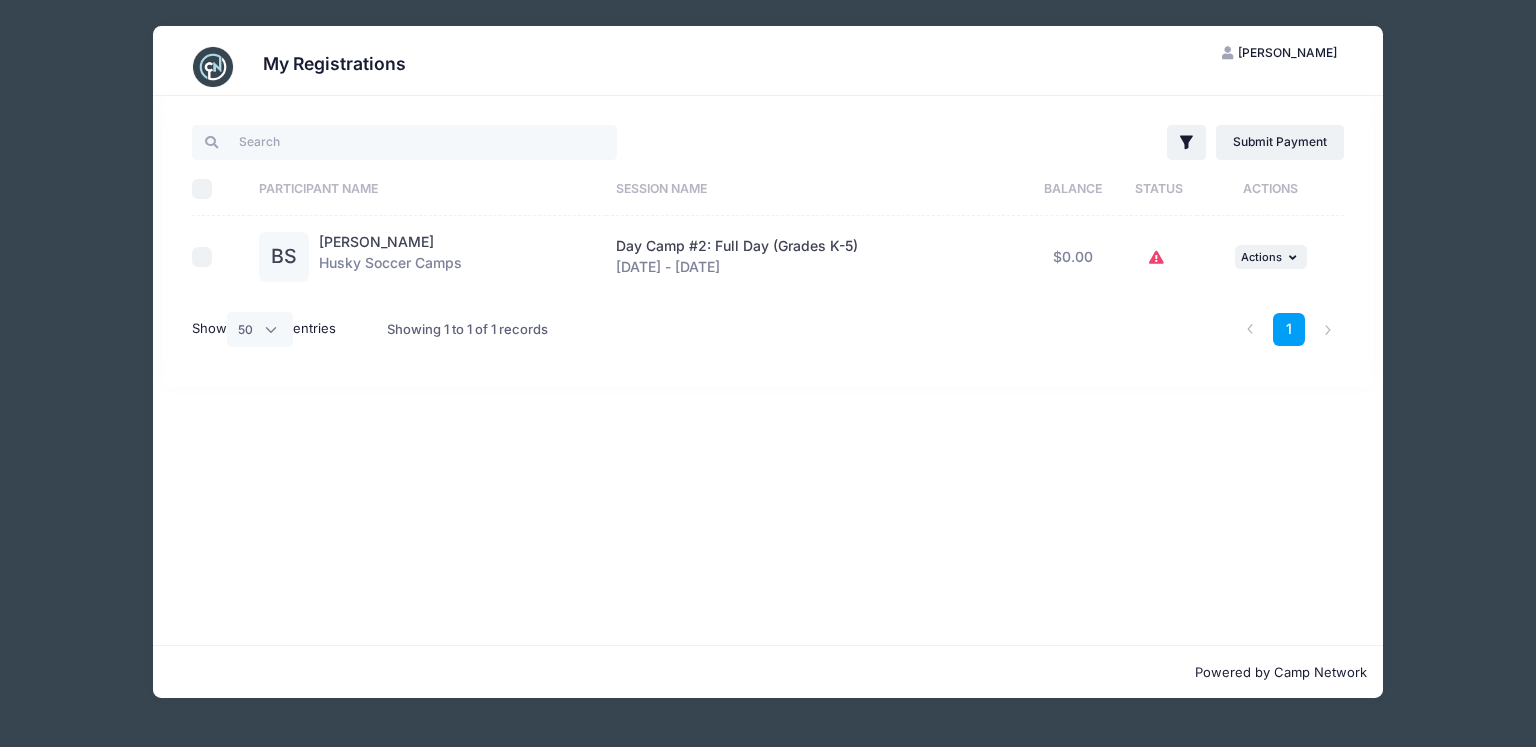 click 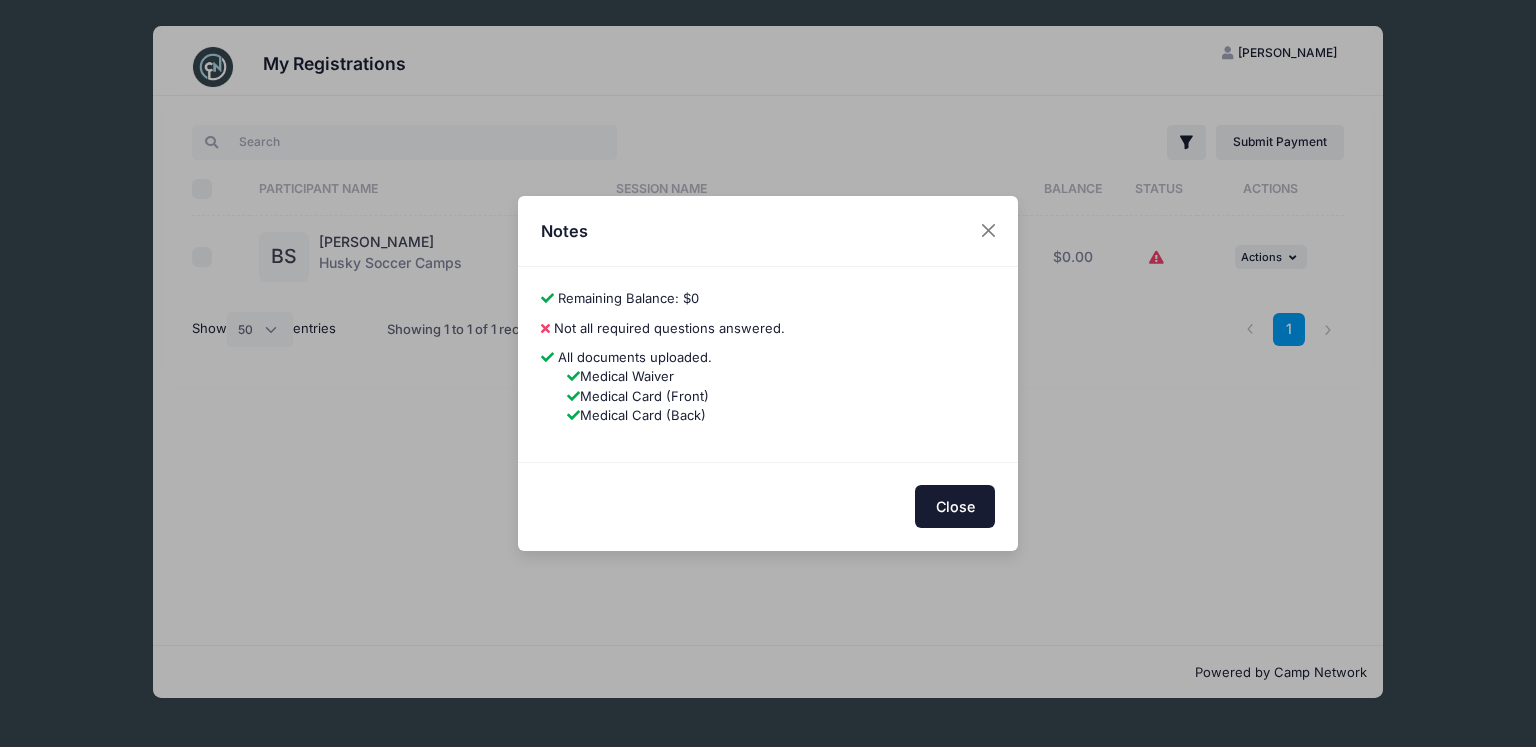 click on "Close" at bounding box center [955, 506] 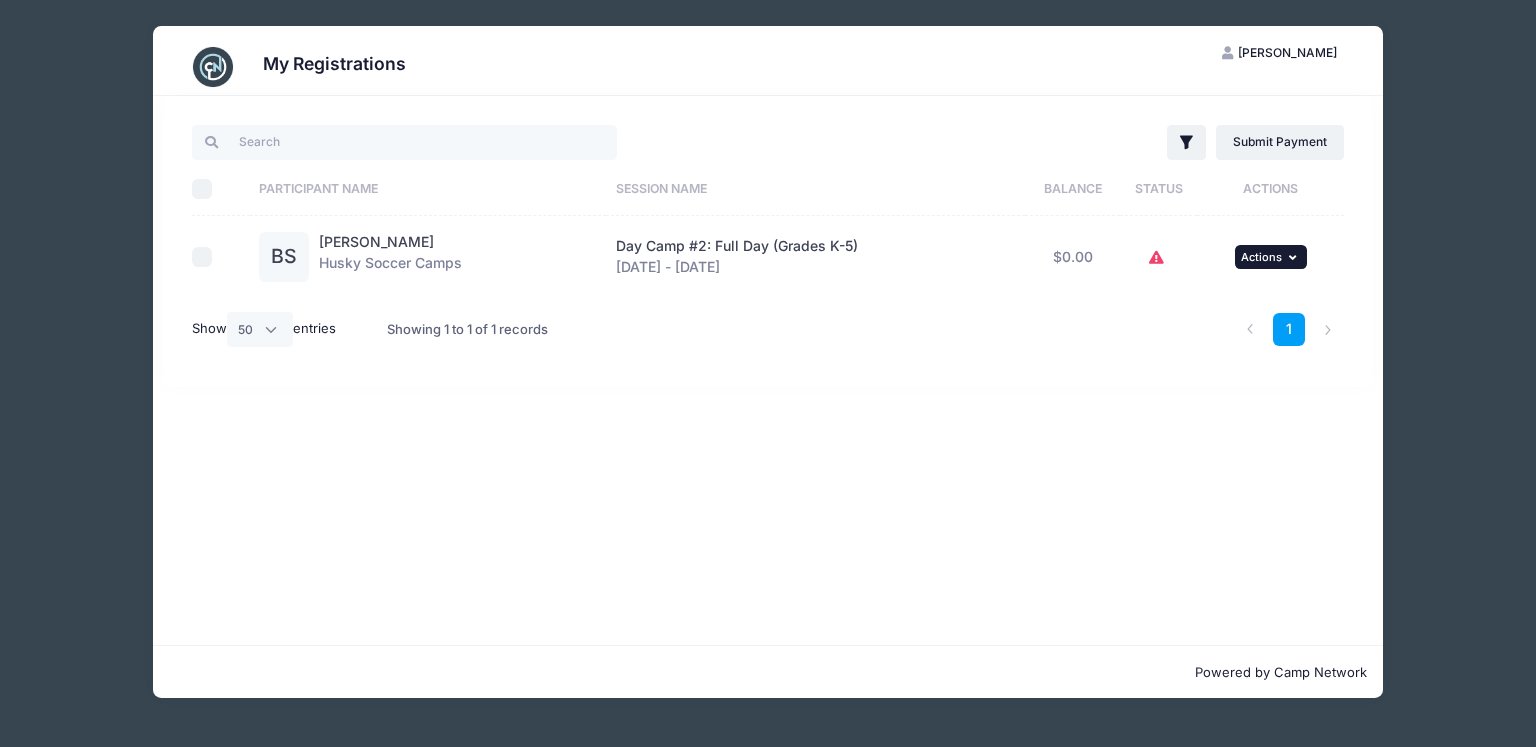 click on "Actions" at bounding box center (1261, 257) 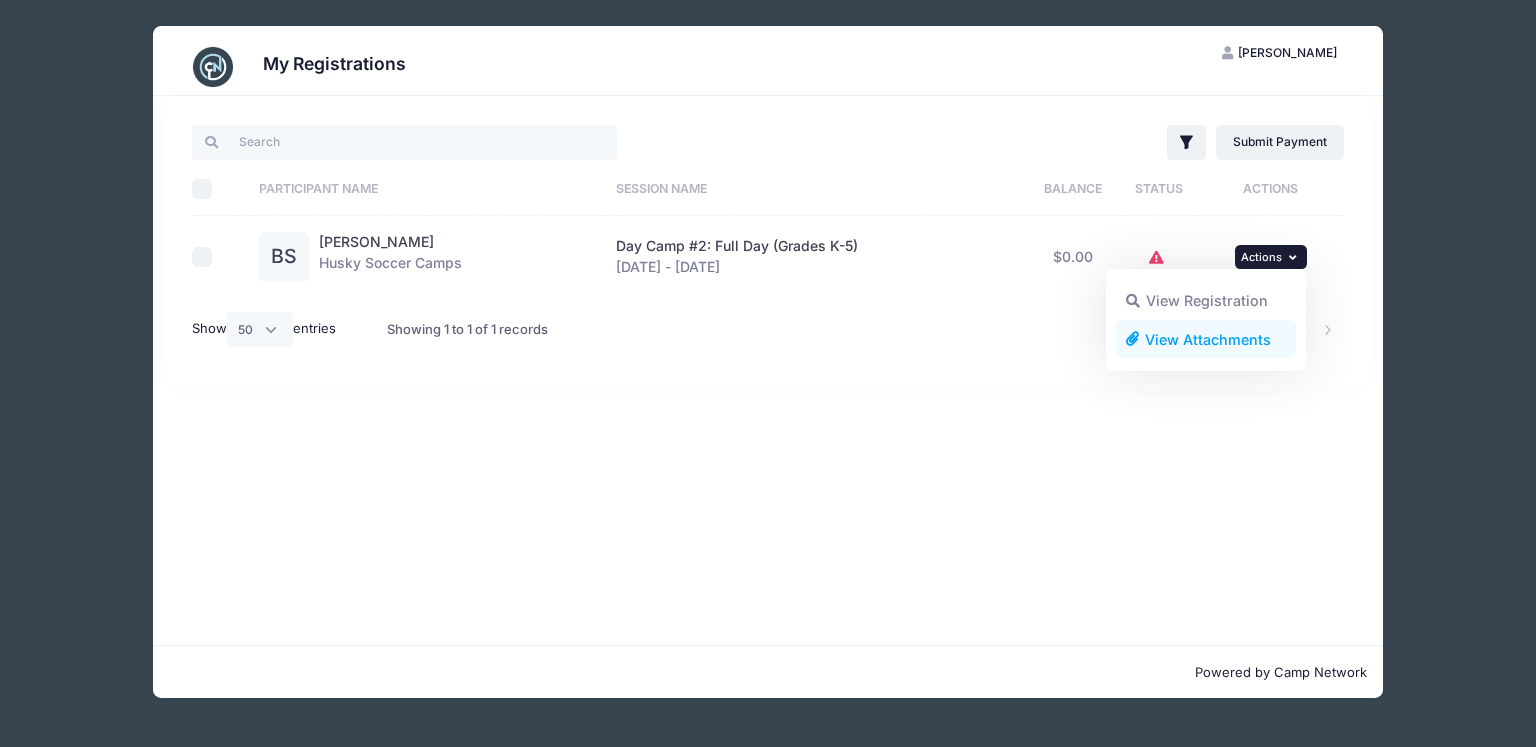 click on "View Attachments" at bounding box center [1206, 339] 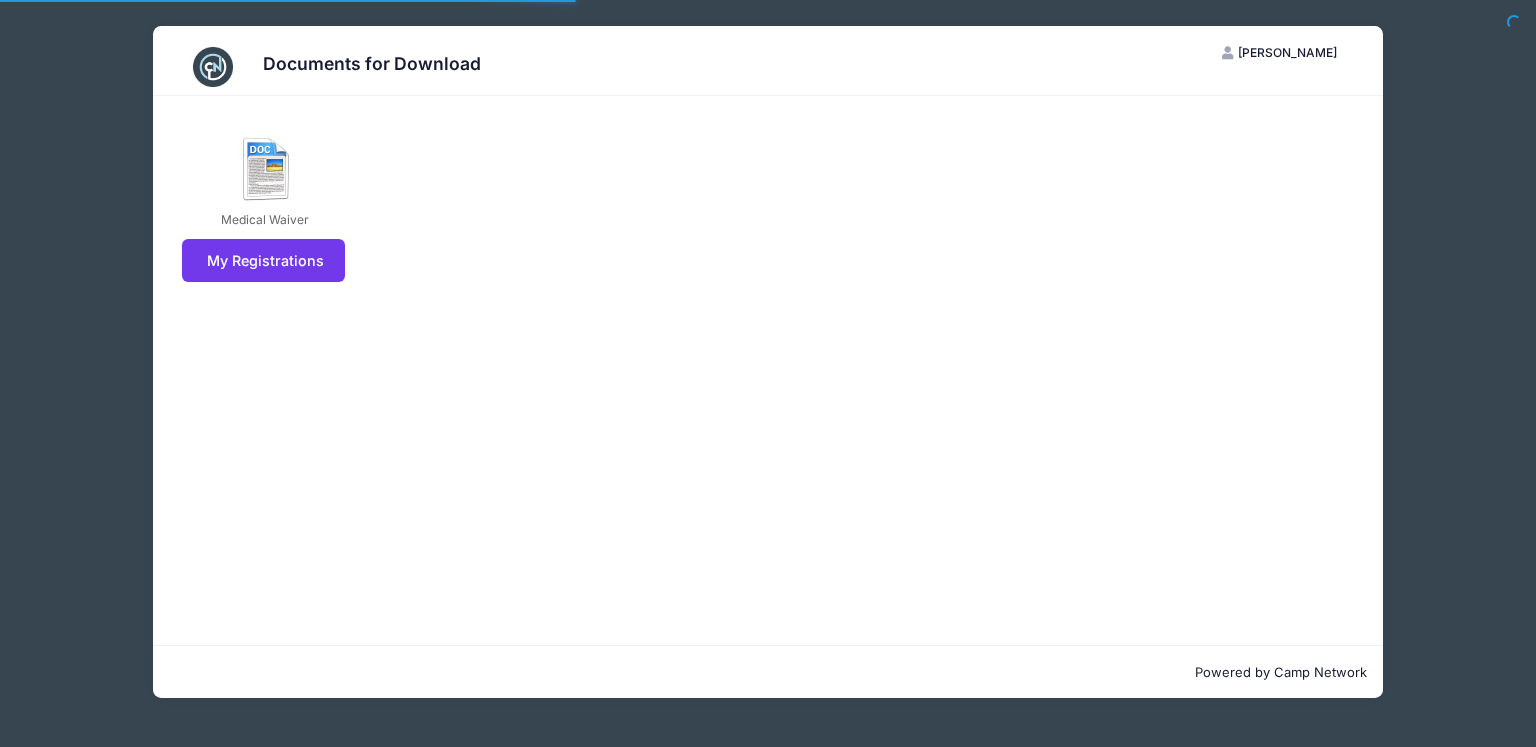 scroll, scrollTop: 0, scrollLeft: 0, axis: both 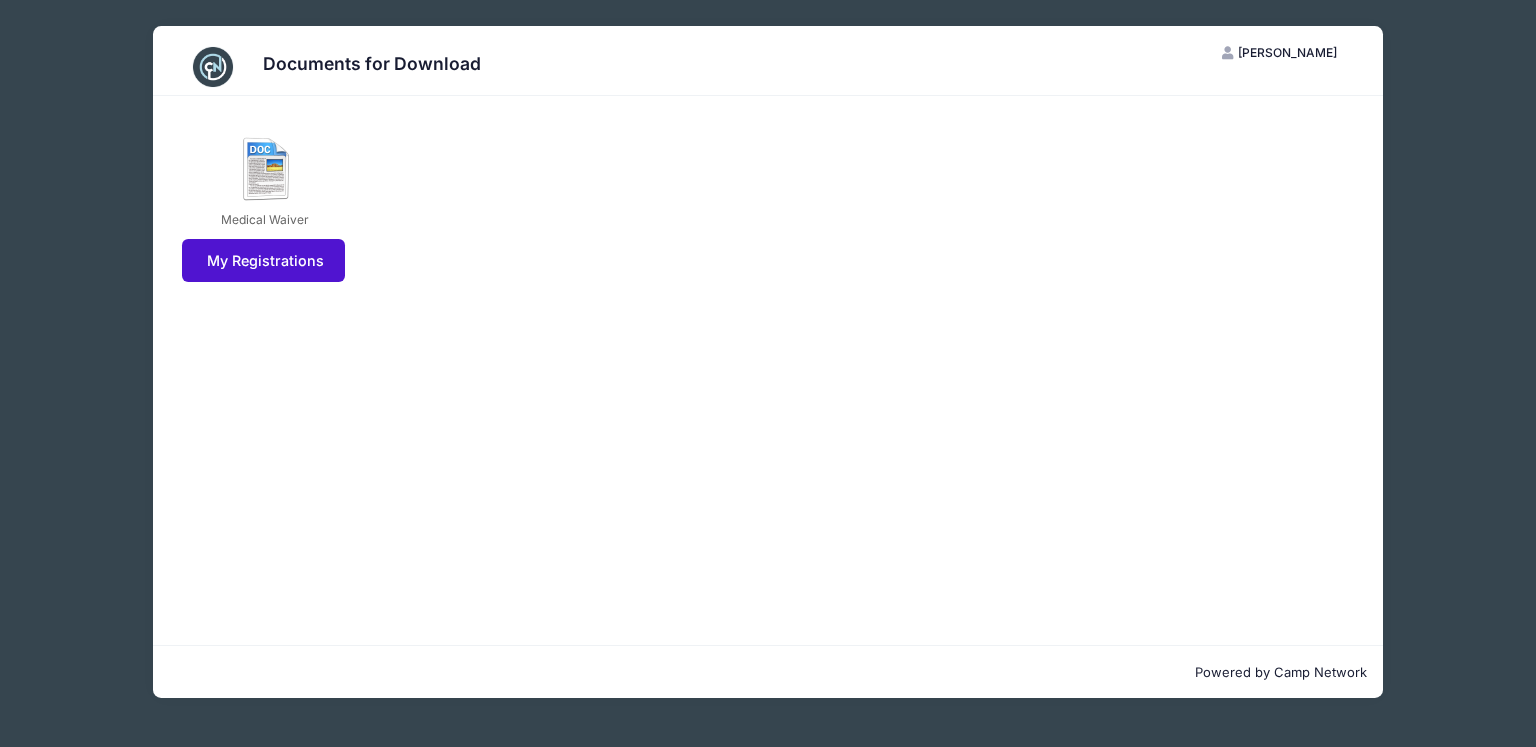 click on "My Registrations" at bounding box center (263, 260) 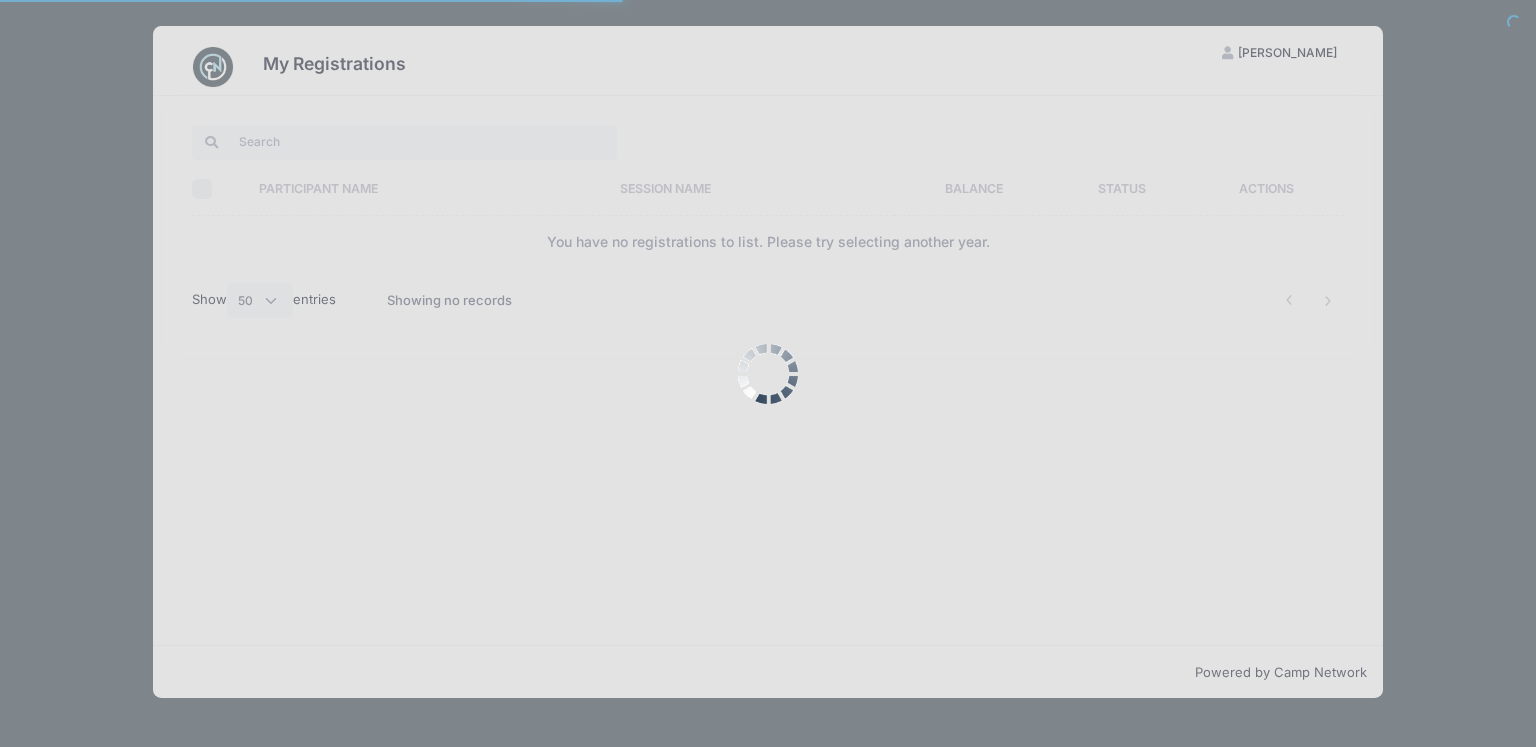 select on "50" 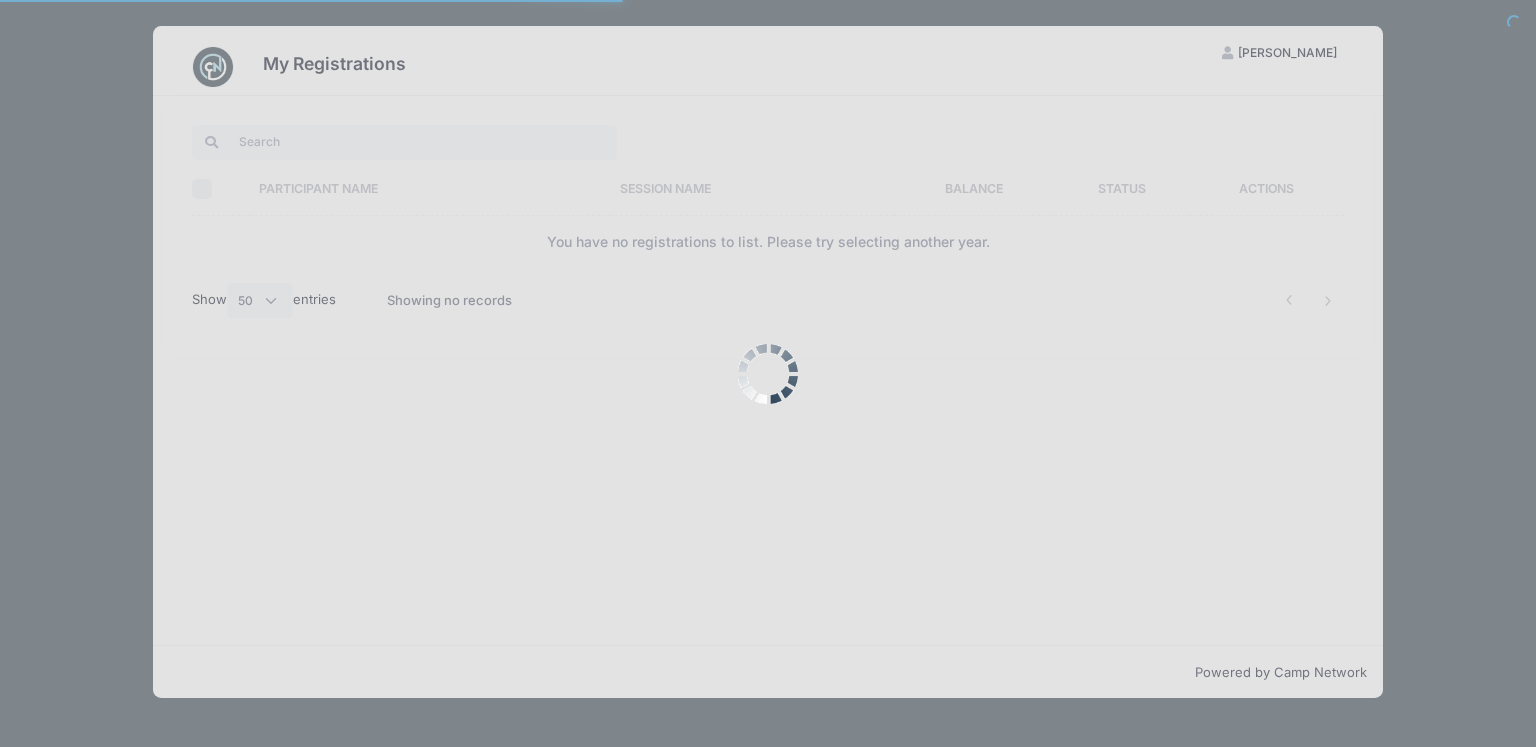 scroll, scrollTop: 0, scrollLeft: 0, axis: both 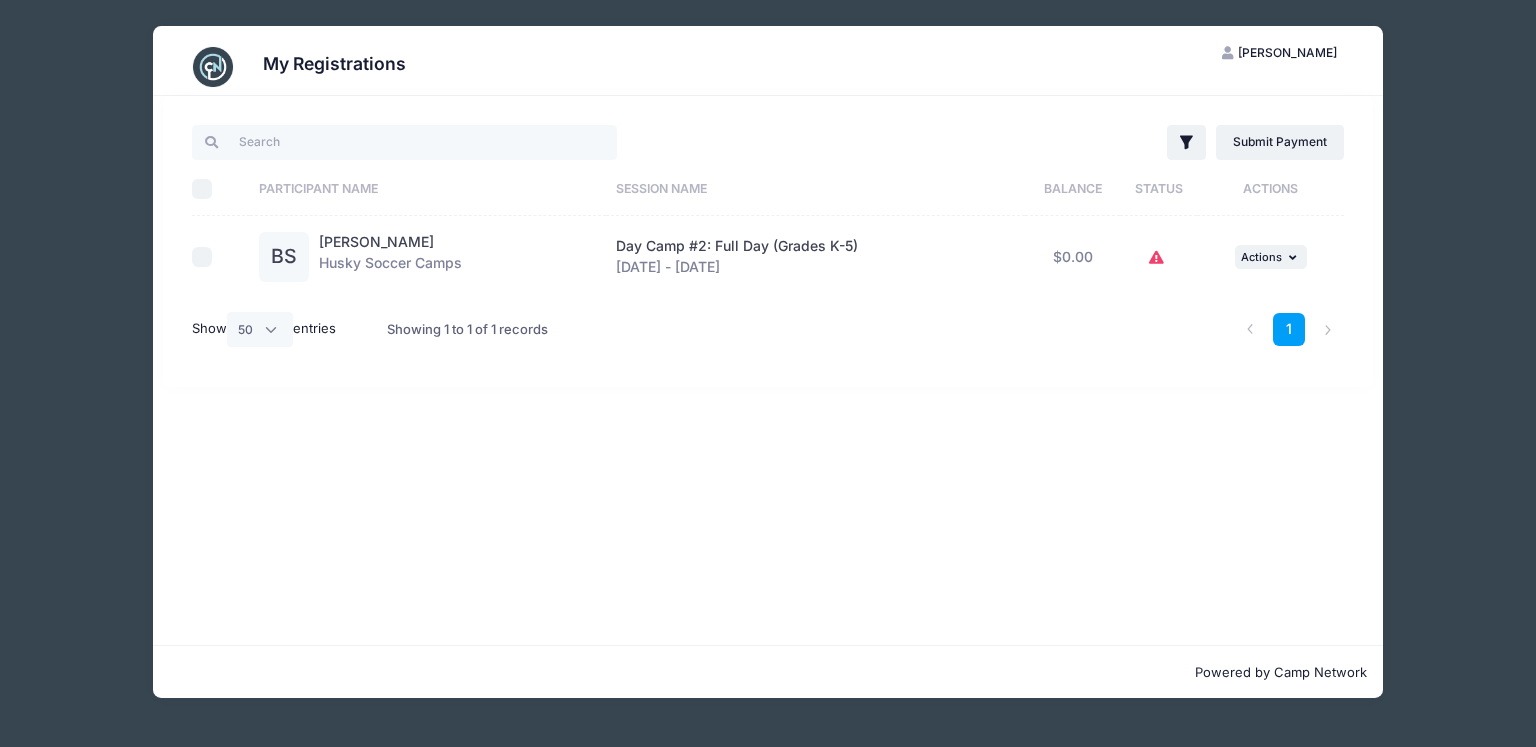 click 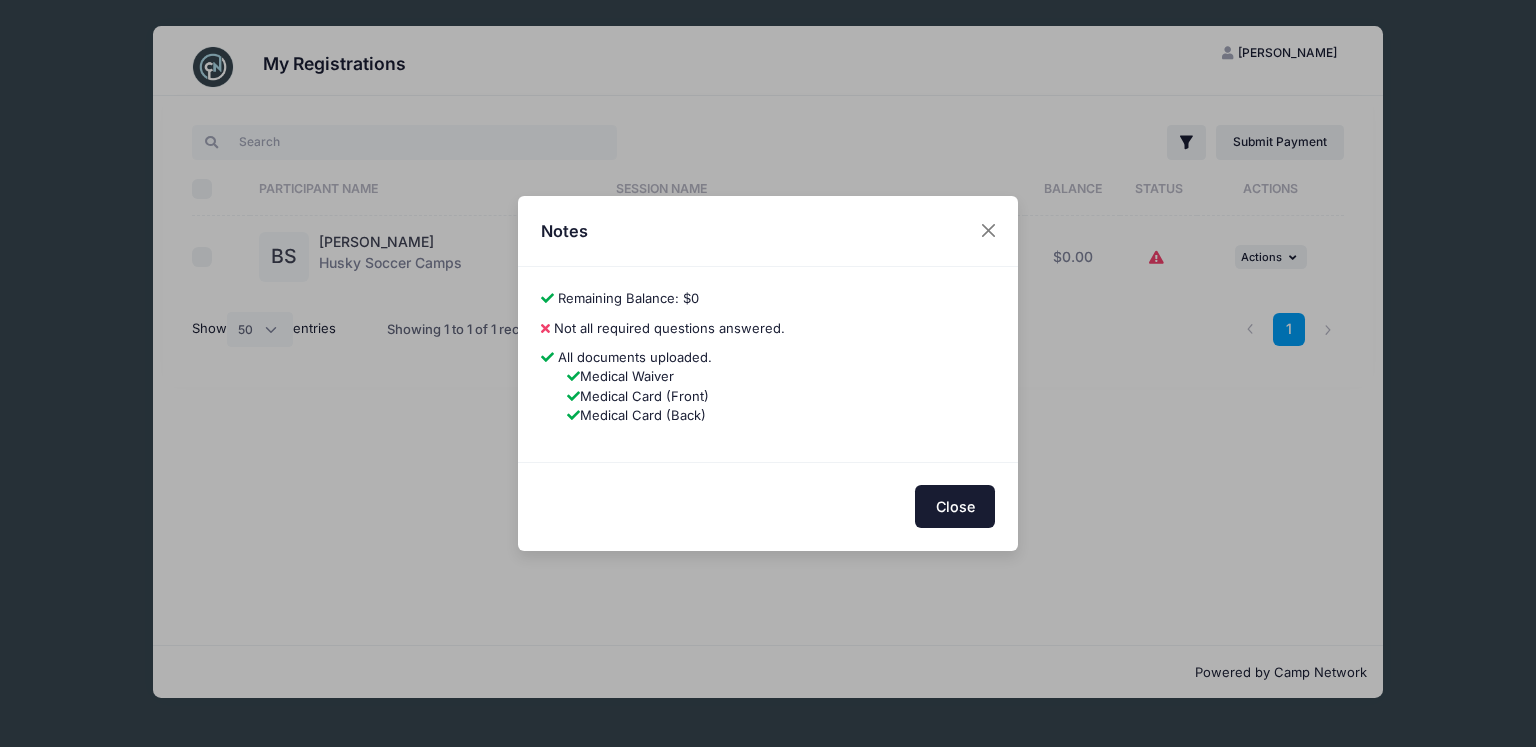click on "Close" at bounding box center (955, 506) 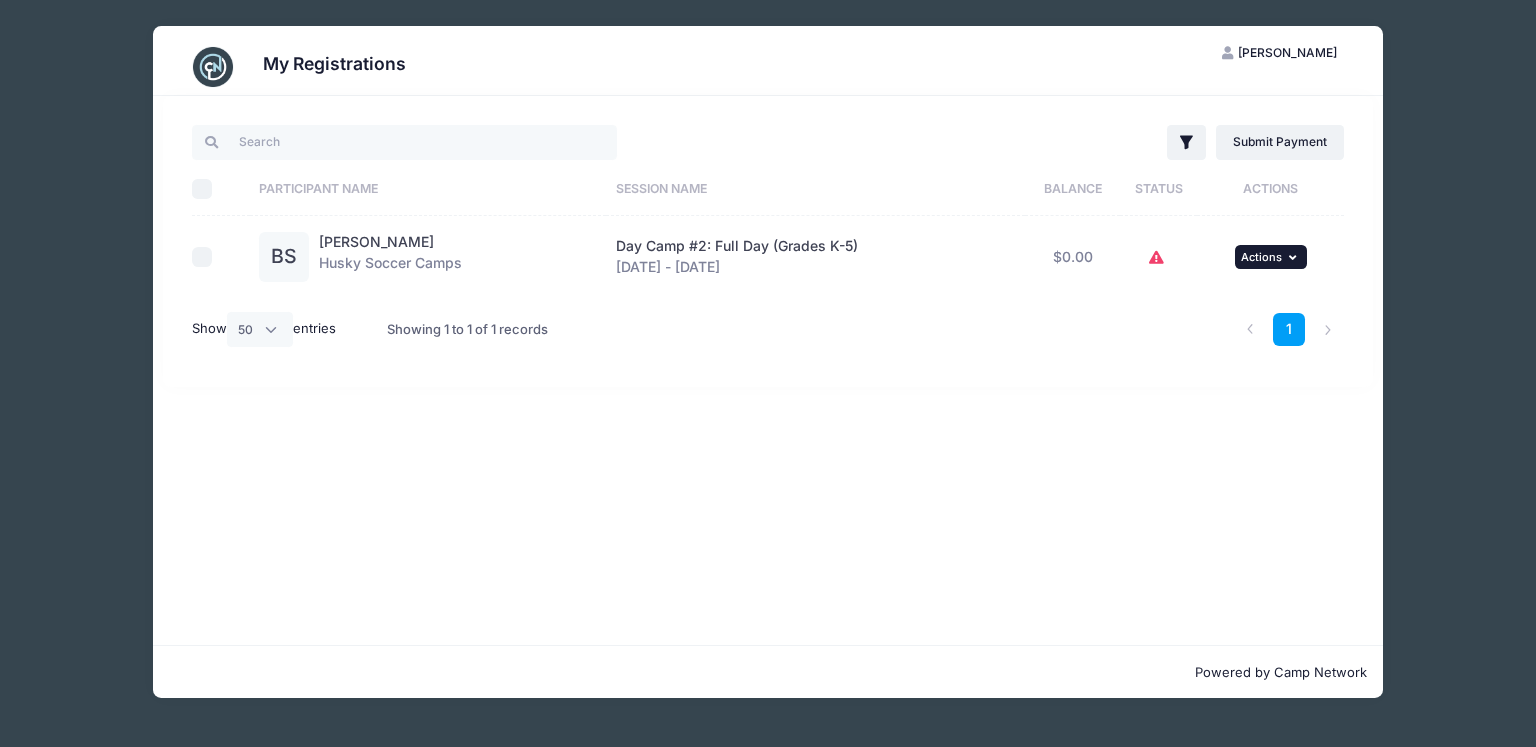 click on "Actions" at bounding box center (1261, 257) 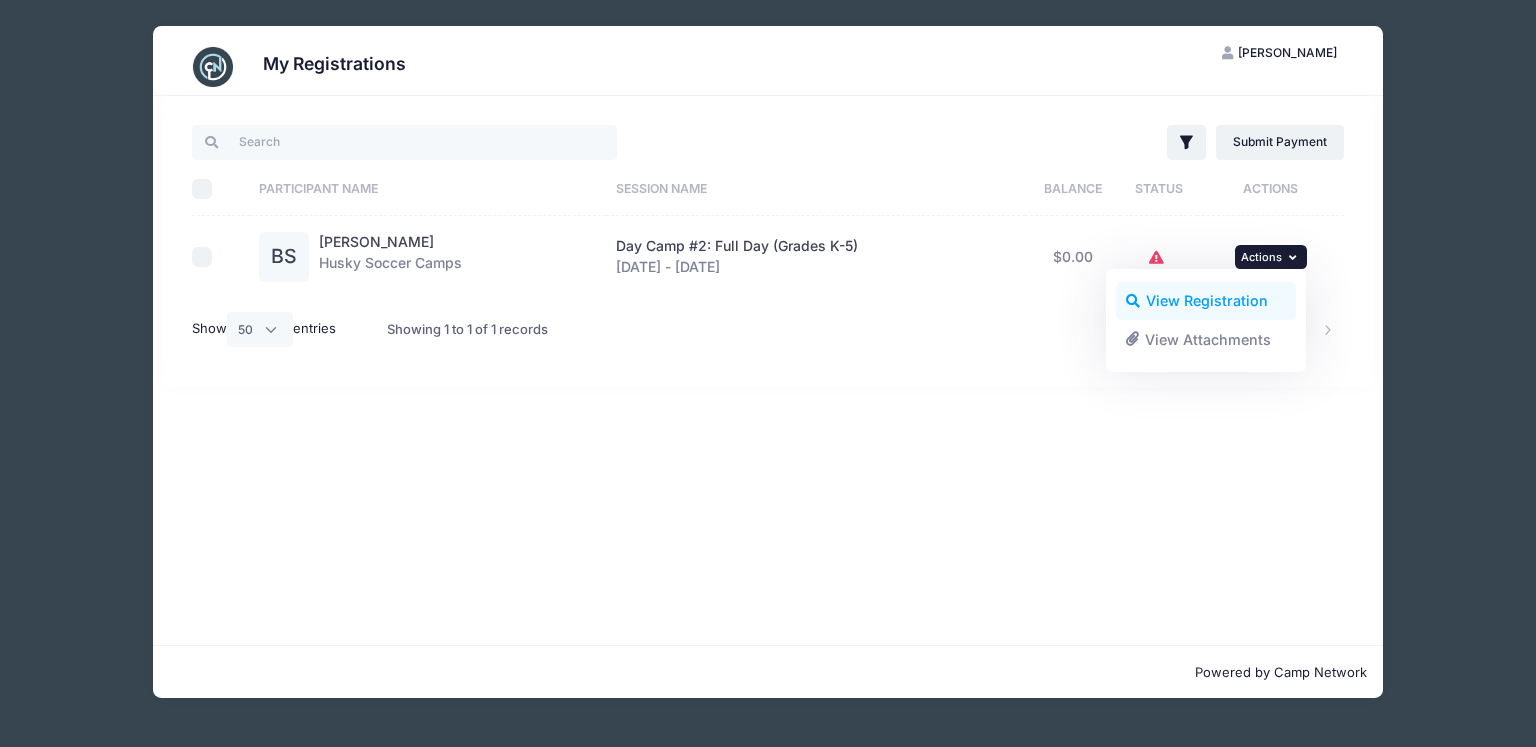 click on "View Registration" at bounding box center [1206, 301] 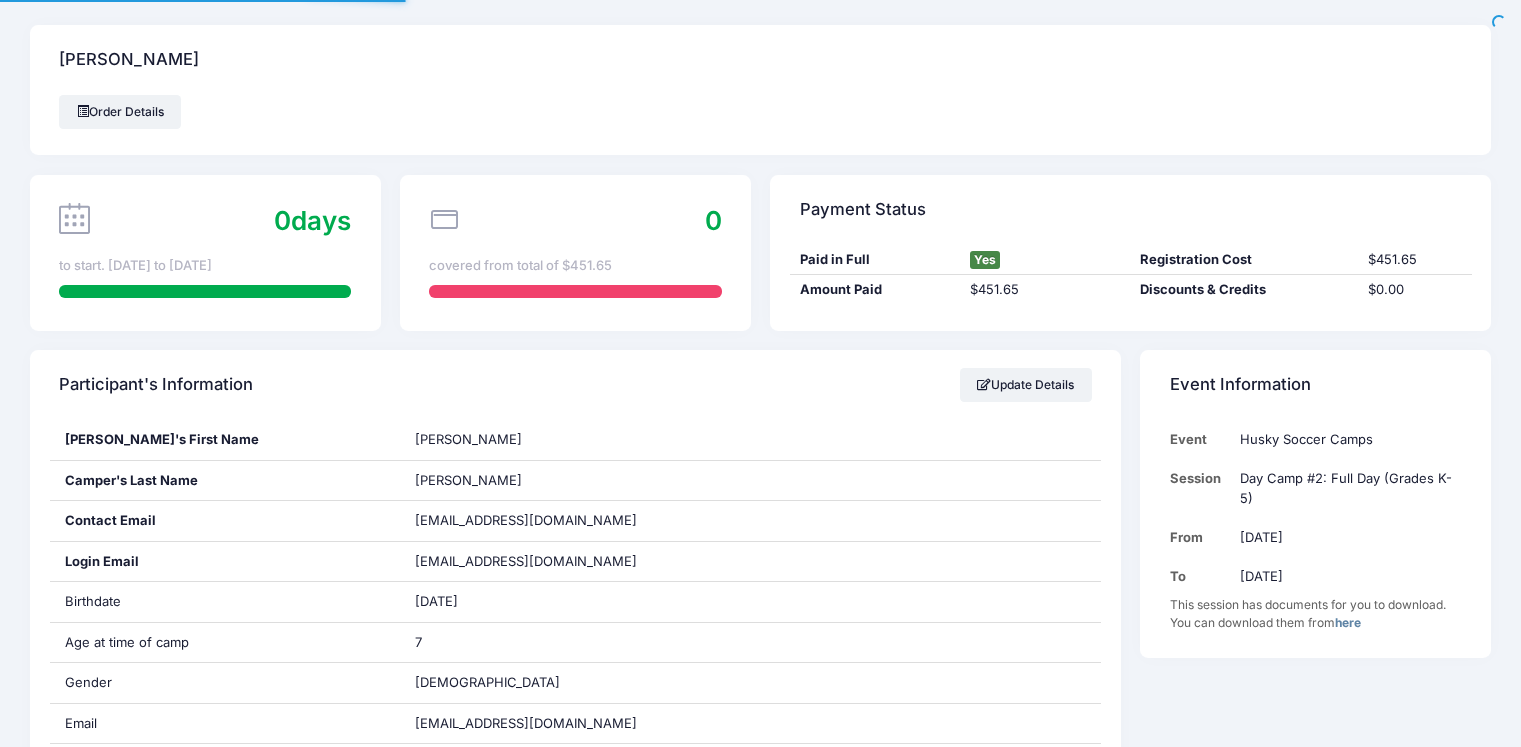 scroll, scrollTop: 0, scrollLeft: 0, axis: both 